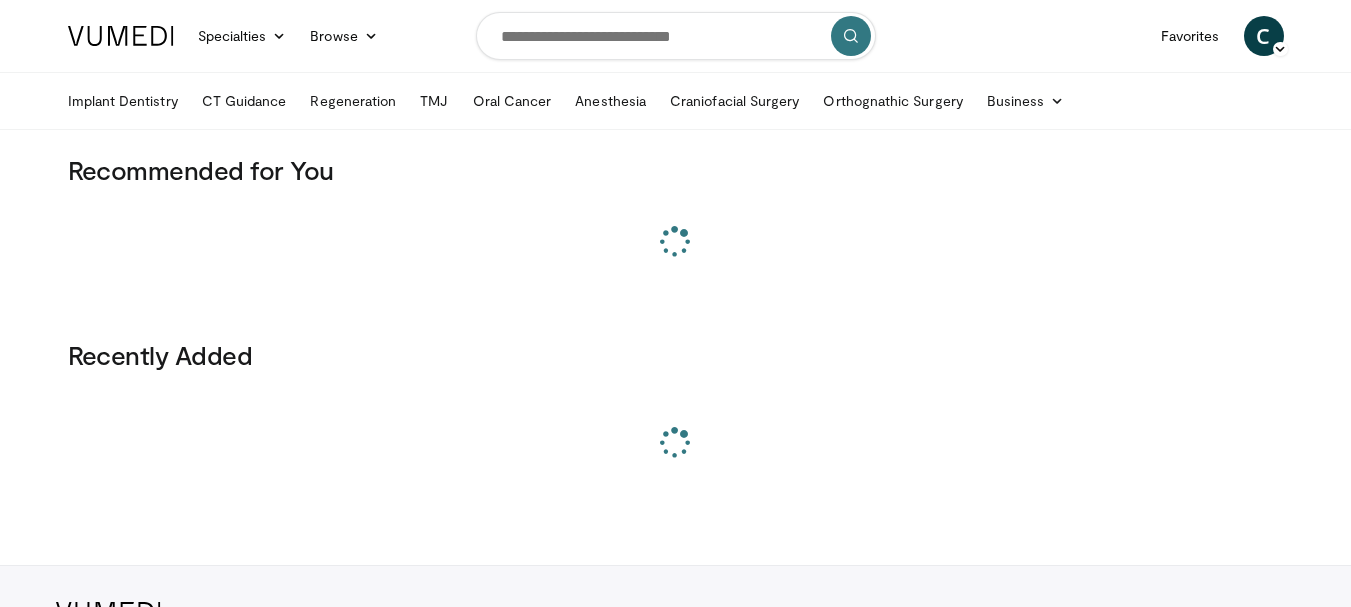 scroll, scrollTop: 0, scrollLeft: 0, axis: both 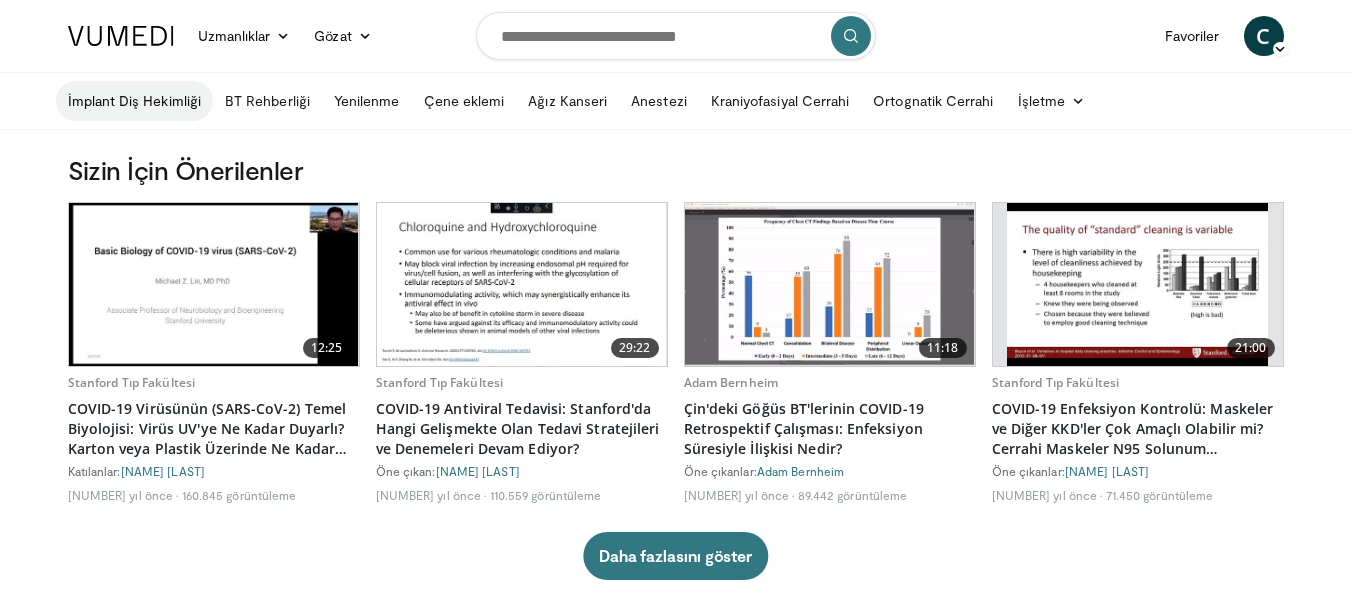 click on "İmplant Diş Hekimliği" at bounding box center (134, 100) 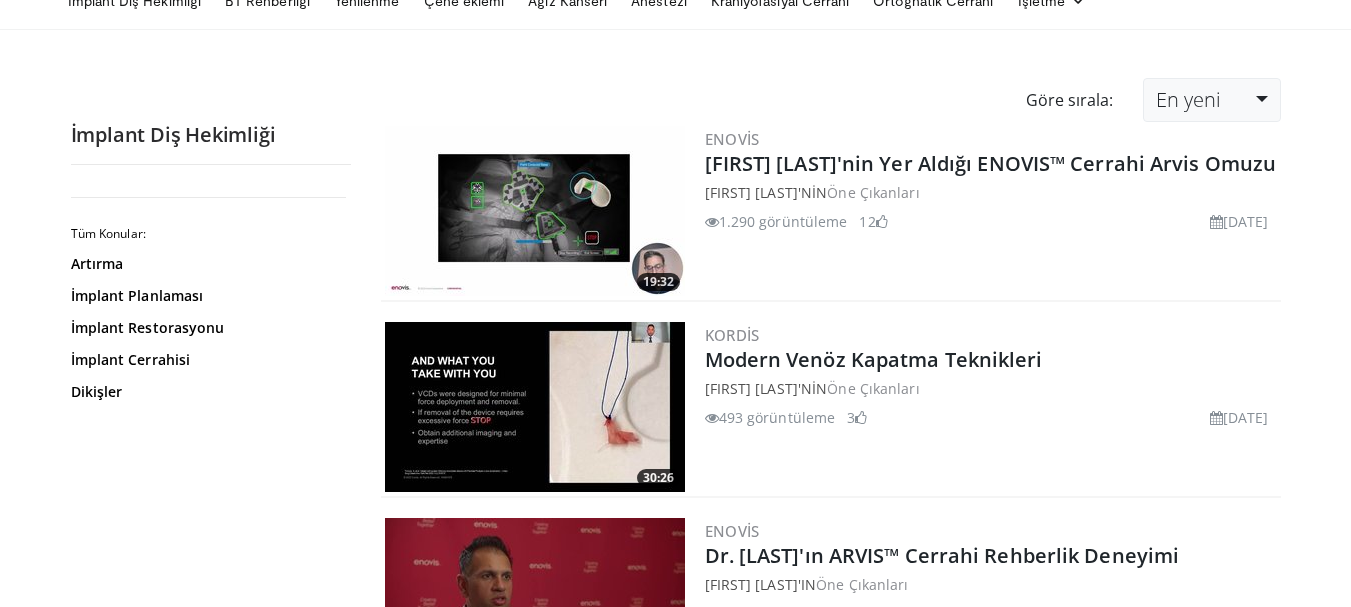 scroll, scrollTop: 0, scrollLeft: 0, axis: both 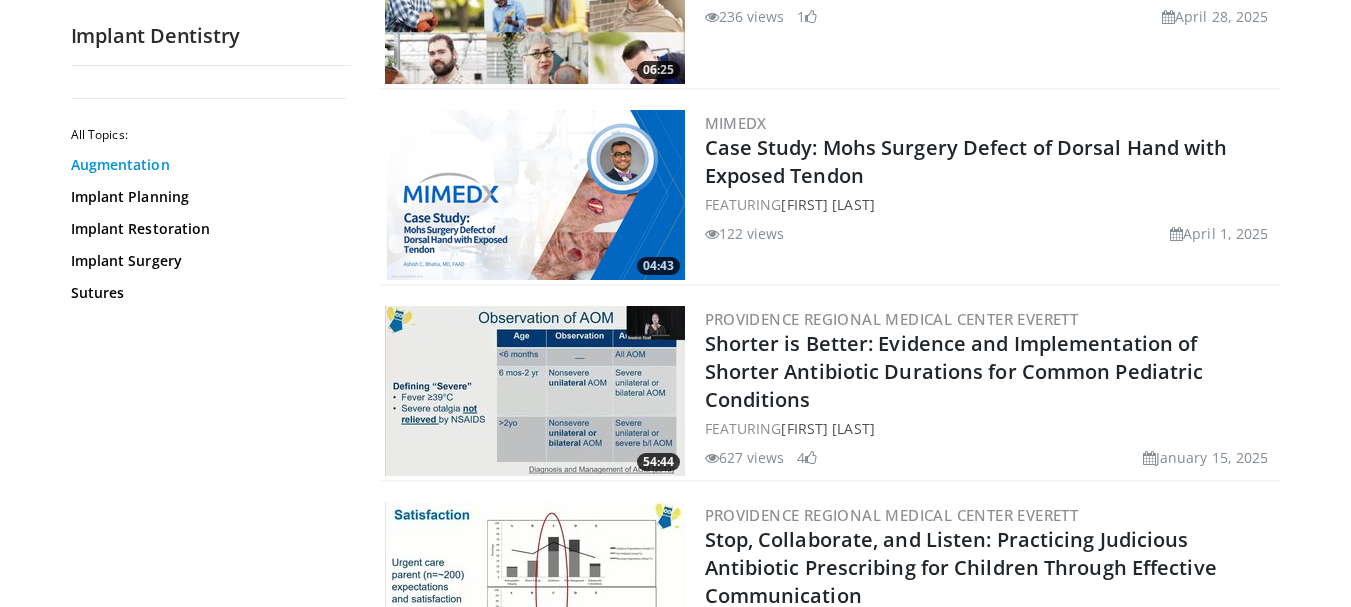 click on "Augmentation" at bounding box center (206, 165) 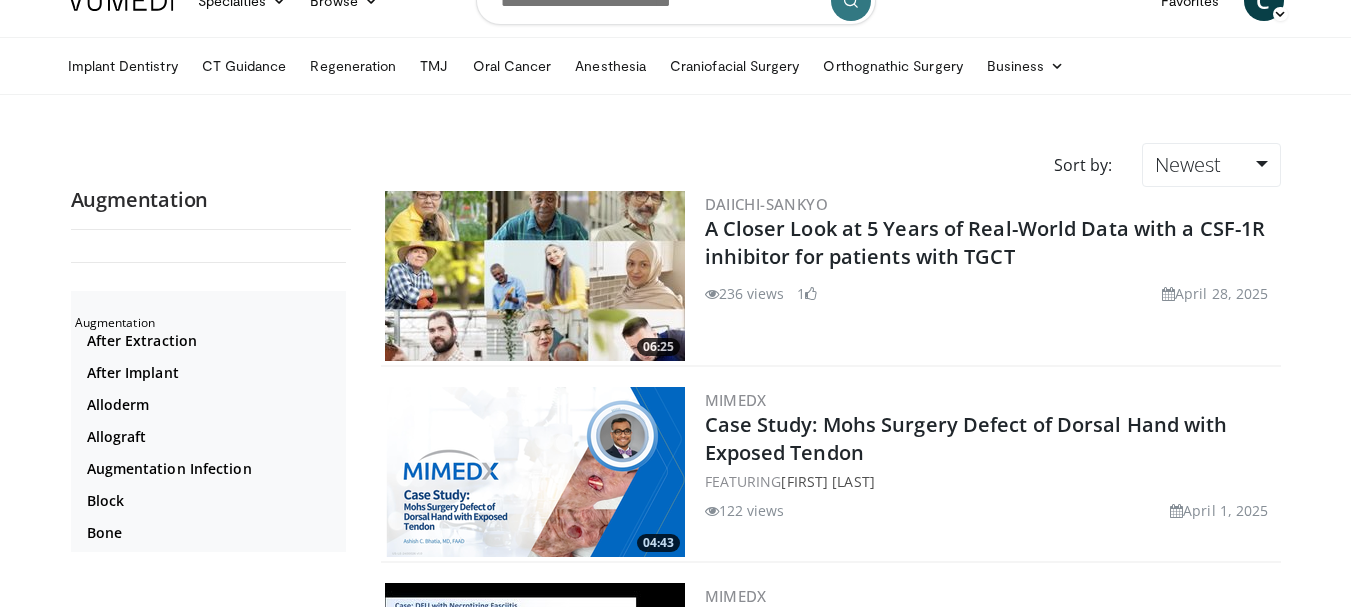 scroll, scrollTop: 0, scrollLeft: 0, axis: both 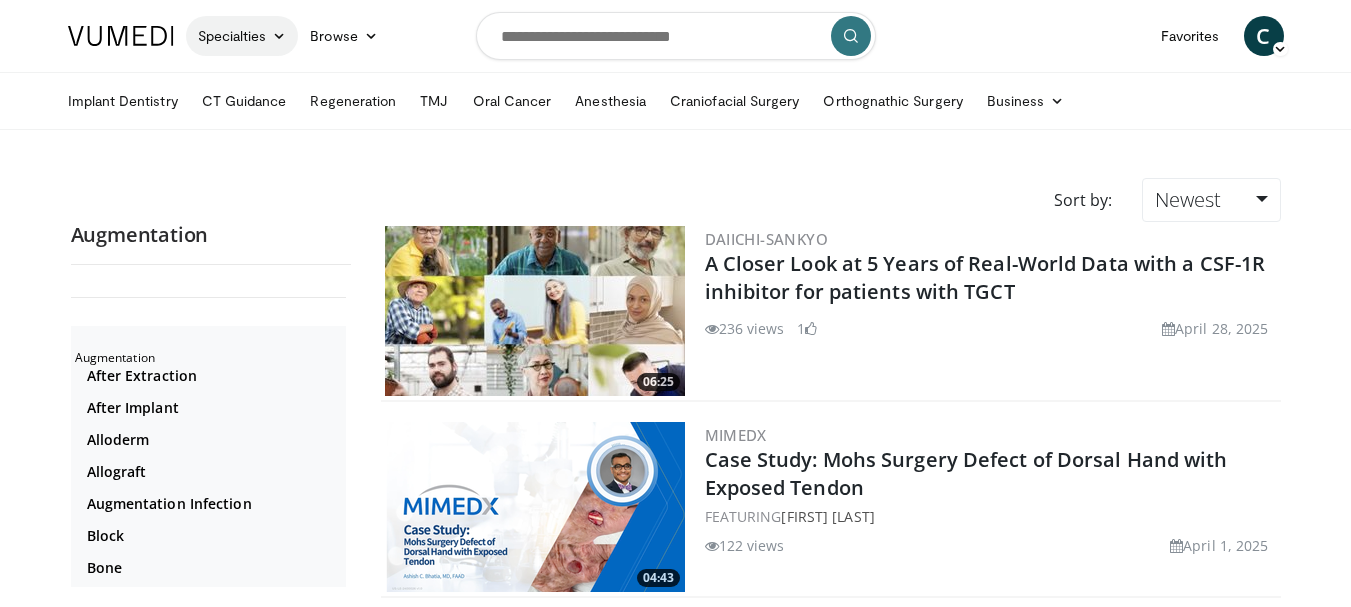 click on "Specialties" at bounding box center [242, 36] 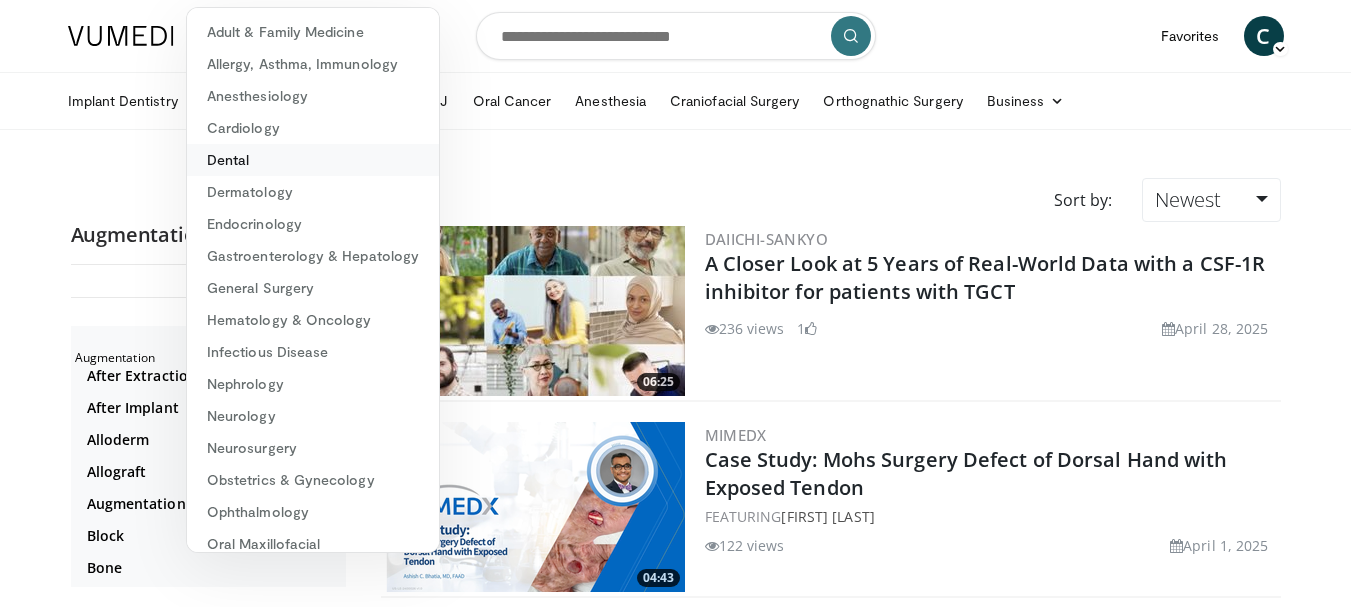 click on "Dental" at bounding box center (313, 160) 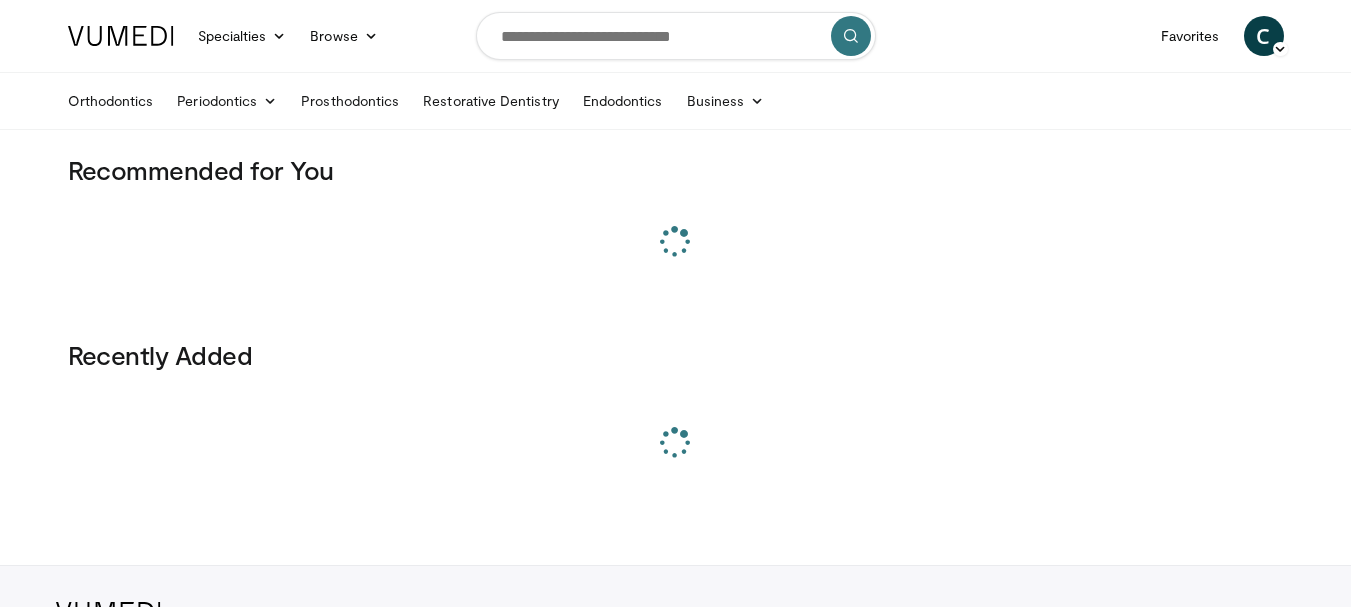 scroll, scrollTop: 0, scrollLeft: 0, axis: both 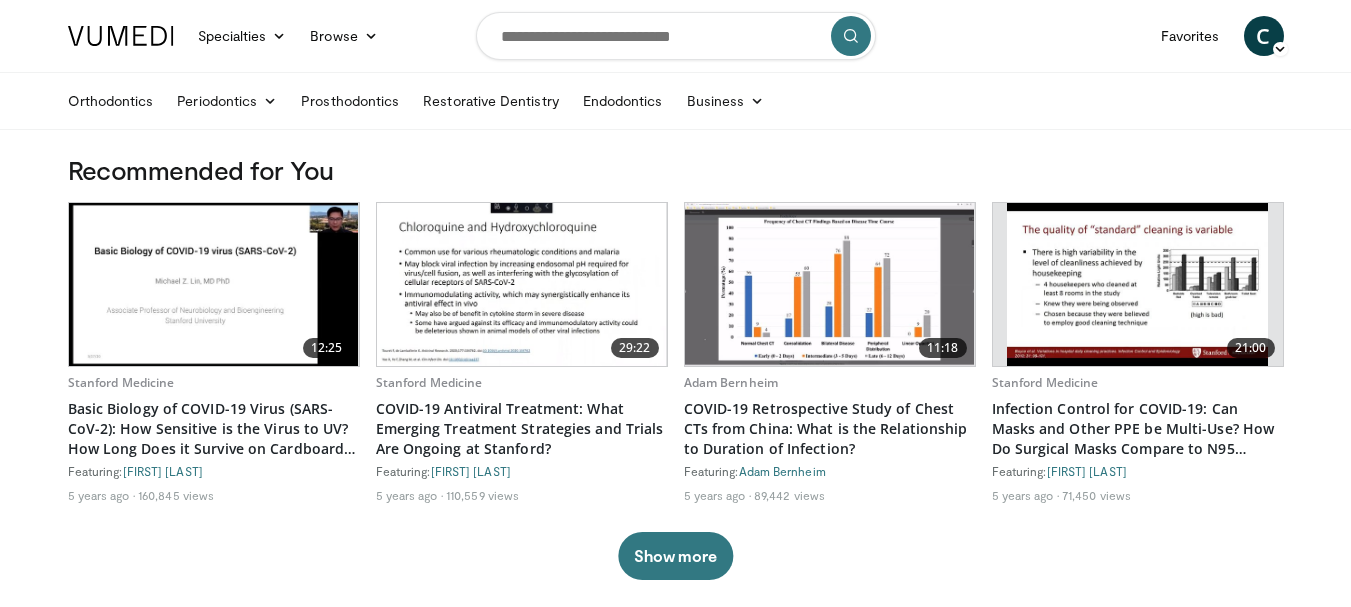 click on "Recommended for You" at bounding box center (676, 170) 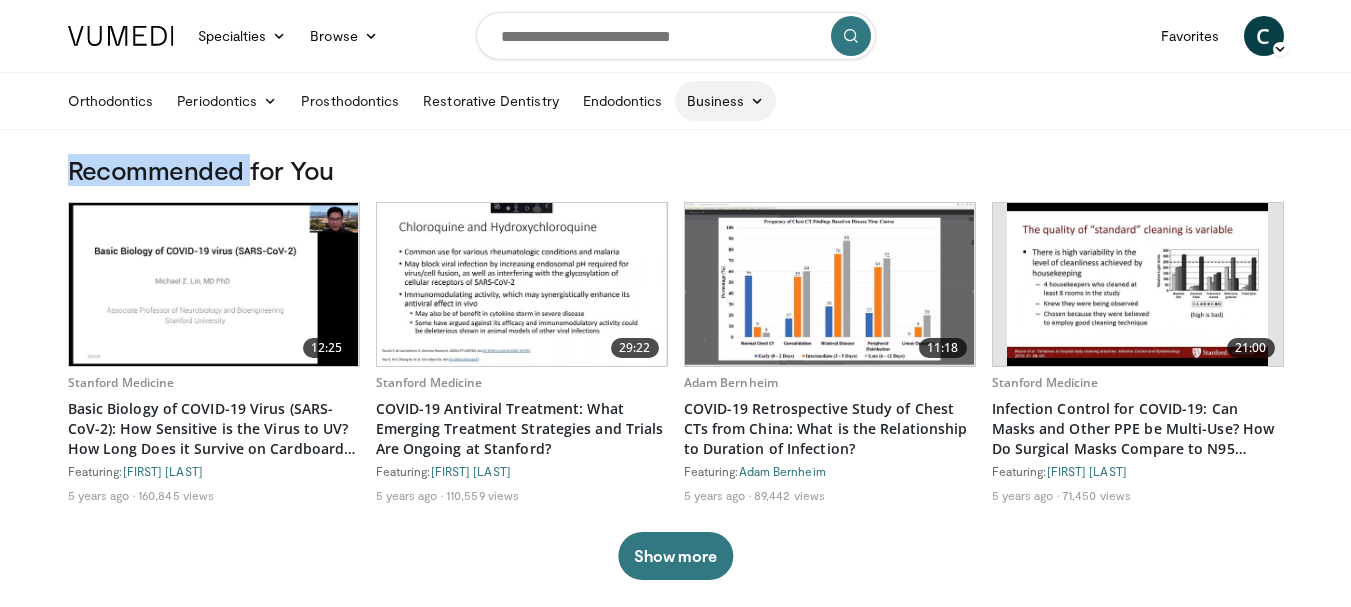 click at bounding box center [757, 101] 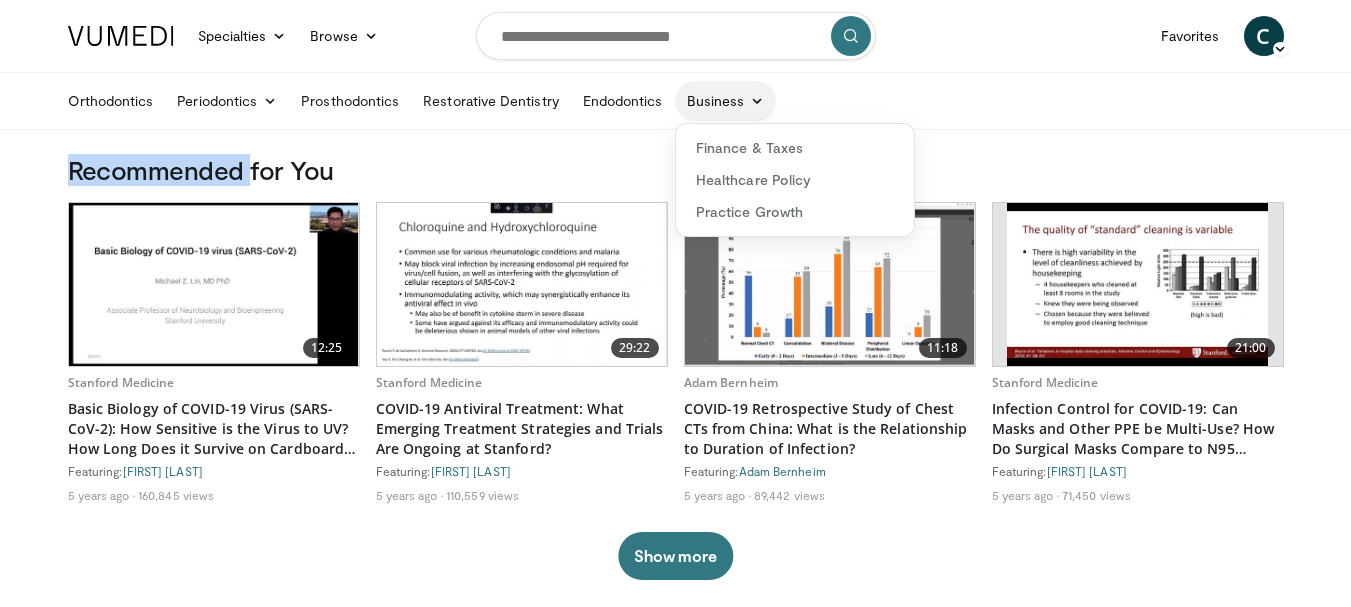 click at bounding box center (757, 101) 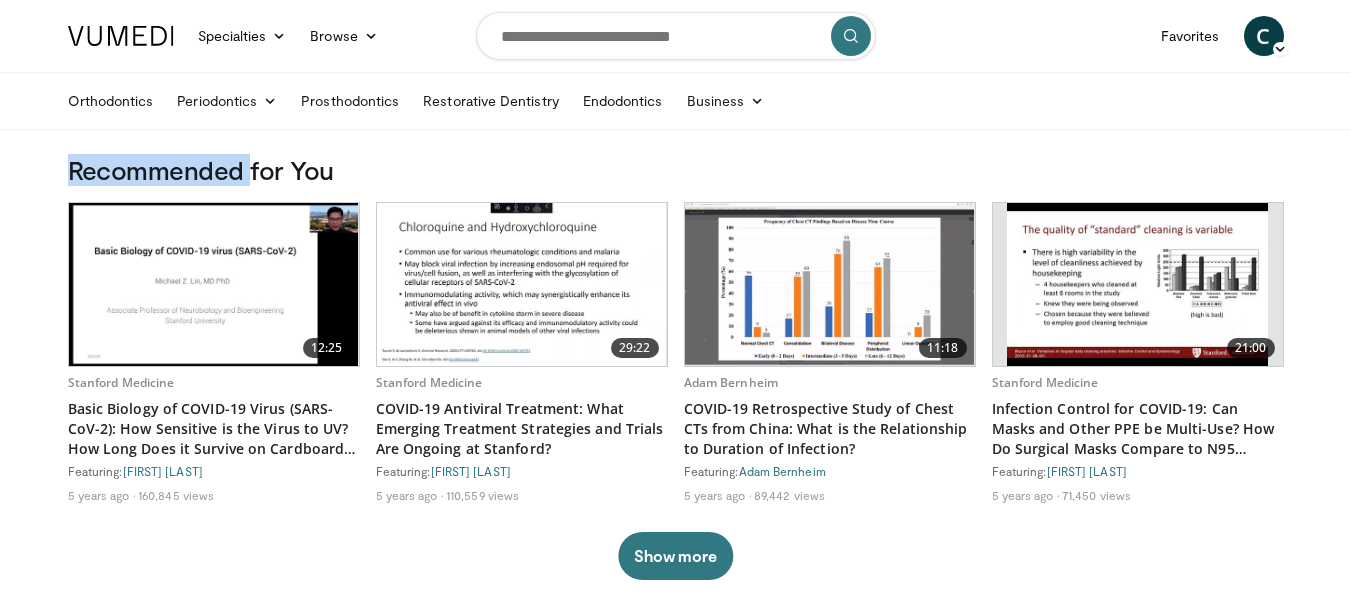 click at bounding box center (121, 36) 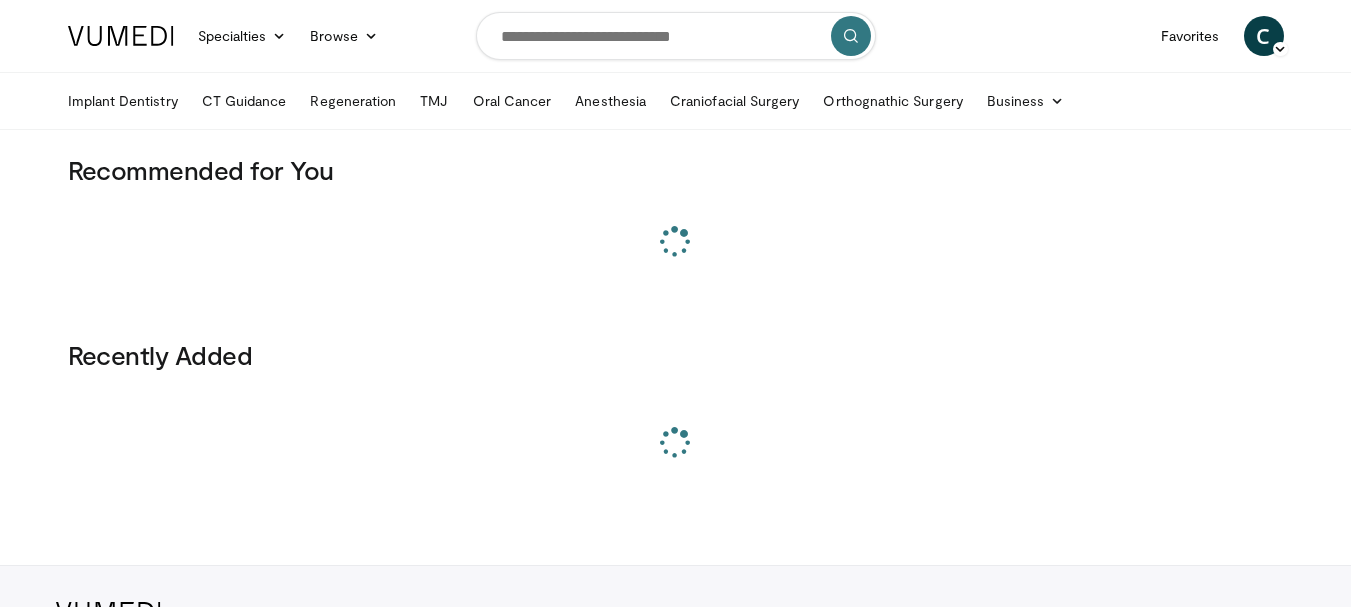 scroll, scrollTop: 0, scrollLeft: 0, axis: both 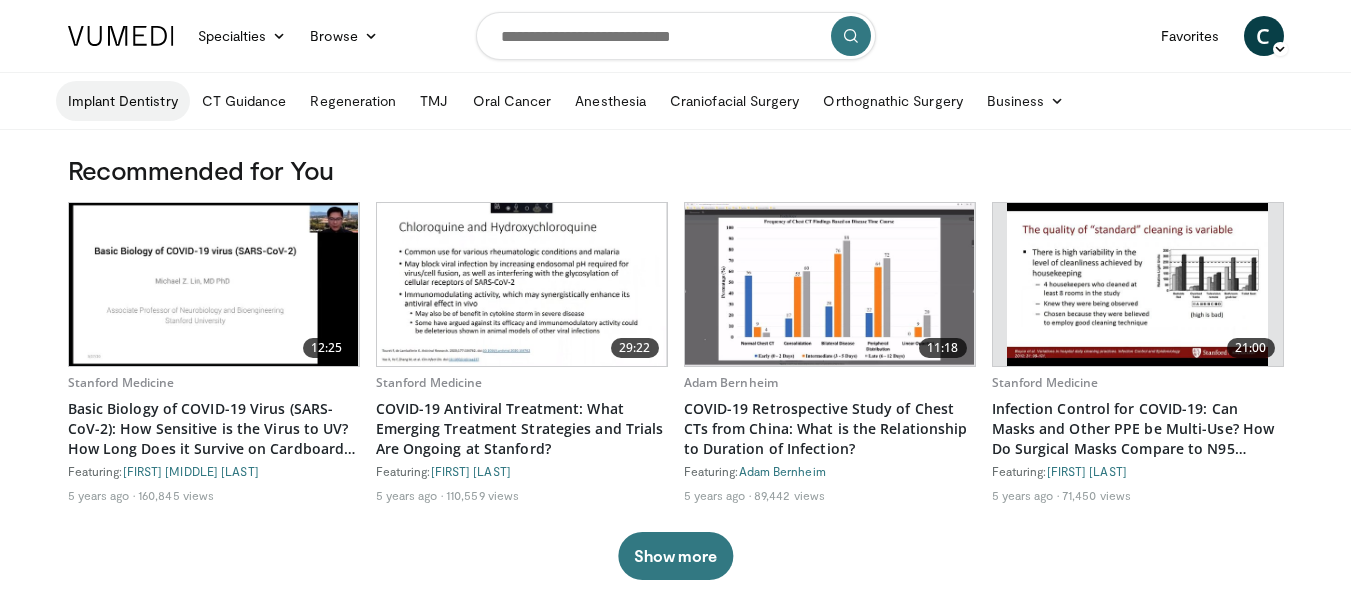 click on "Implant Dentistry" at bounding box center [123, 101] 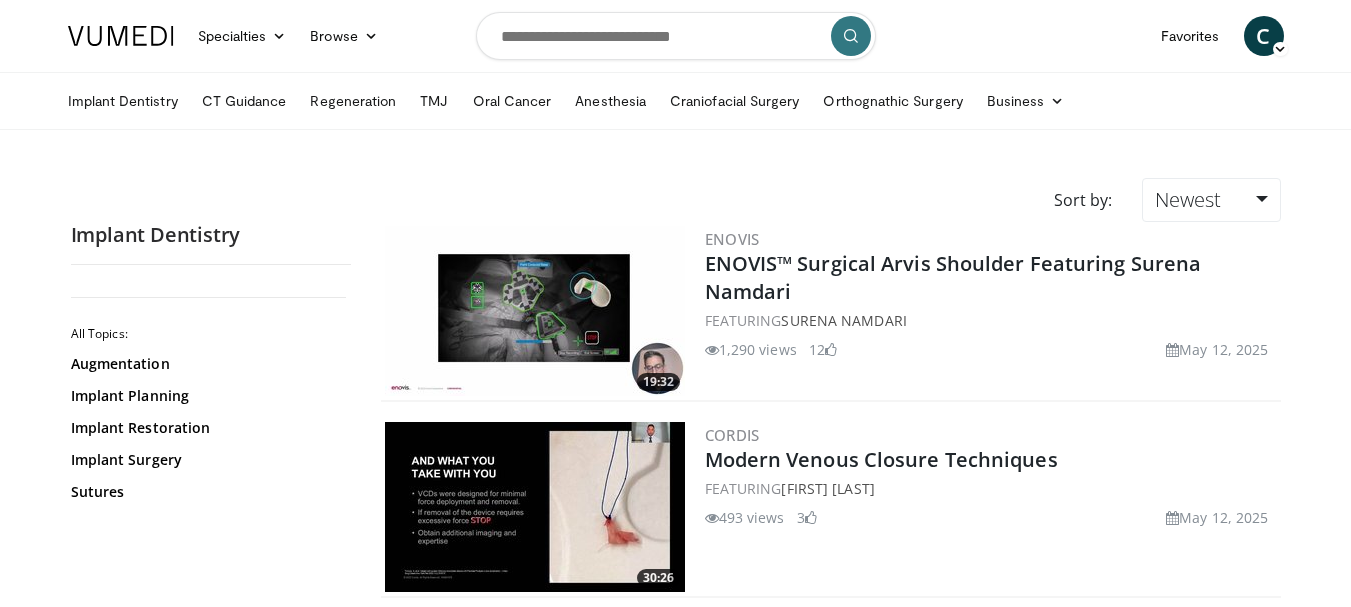 scroll, scrollTop: 0, scrollLeft: 0, axis: both 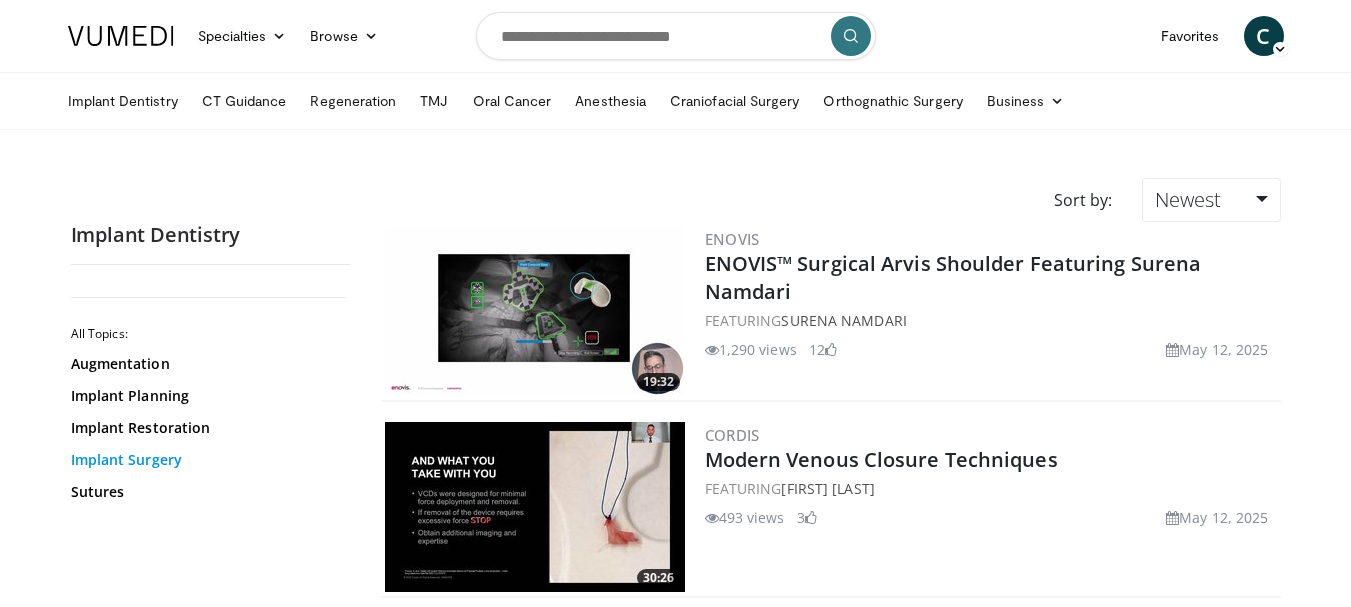 click on "Implant Surgery" at bounding box center (206, 460) 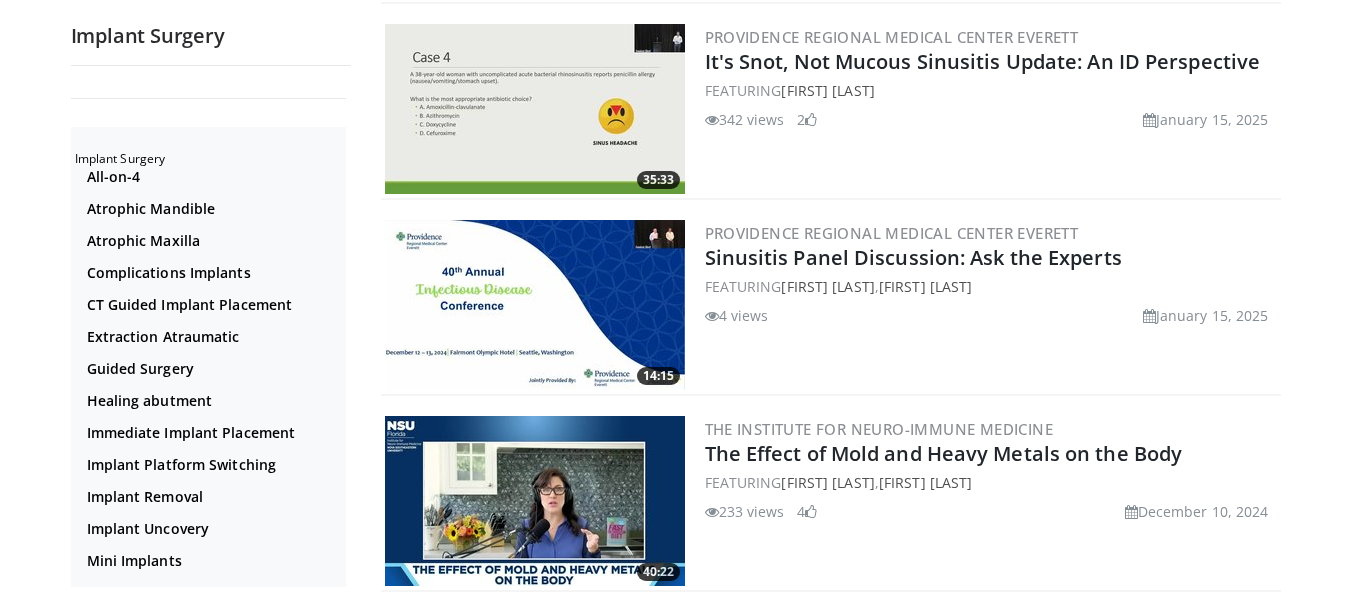 scroll, scrollTop: 1200, scrollLeft: 0, axis: vertical 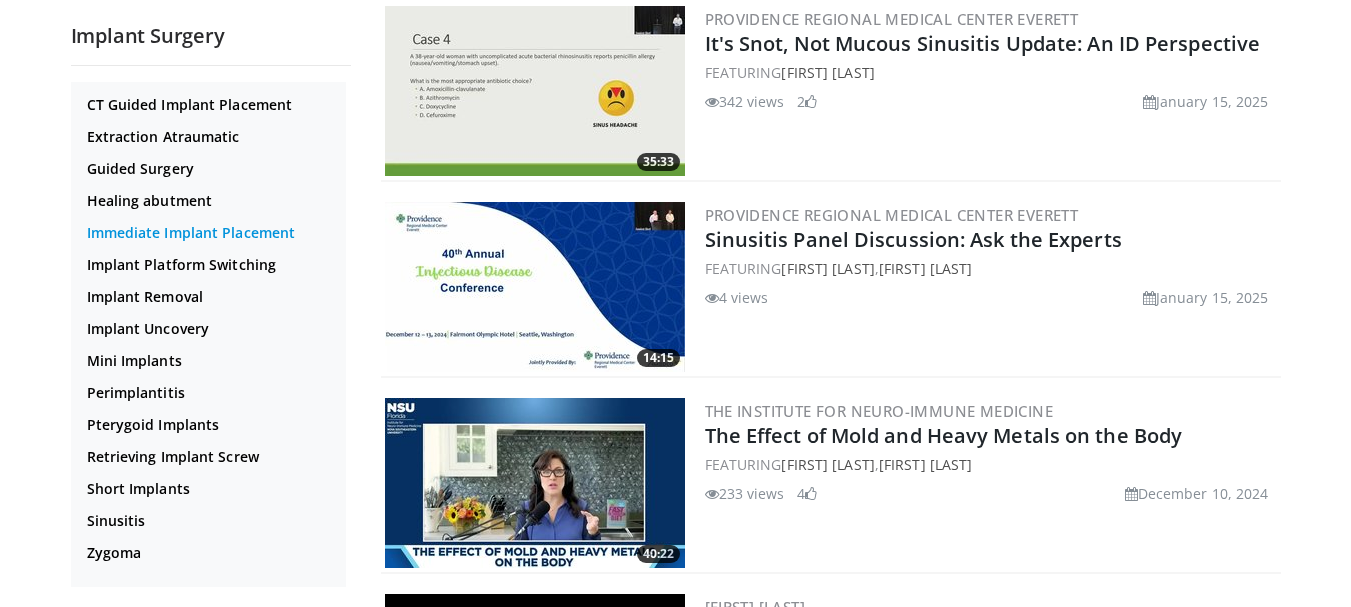 click on "Immediate Implant Placement" at bounding box center [214, 233] 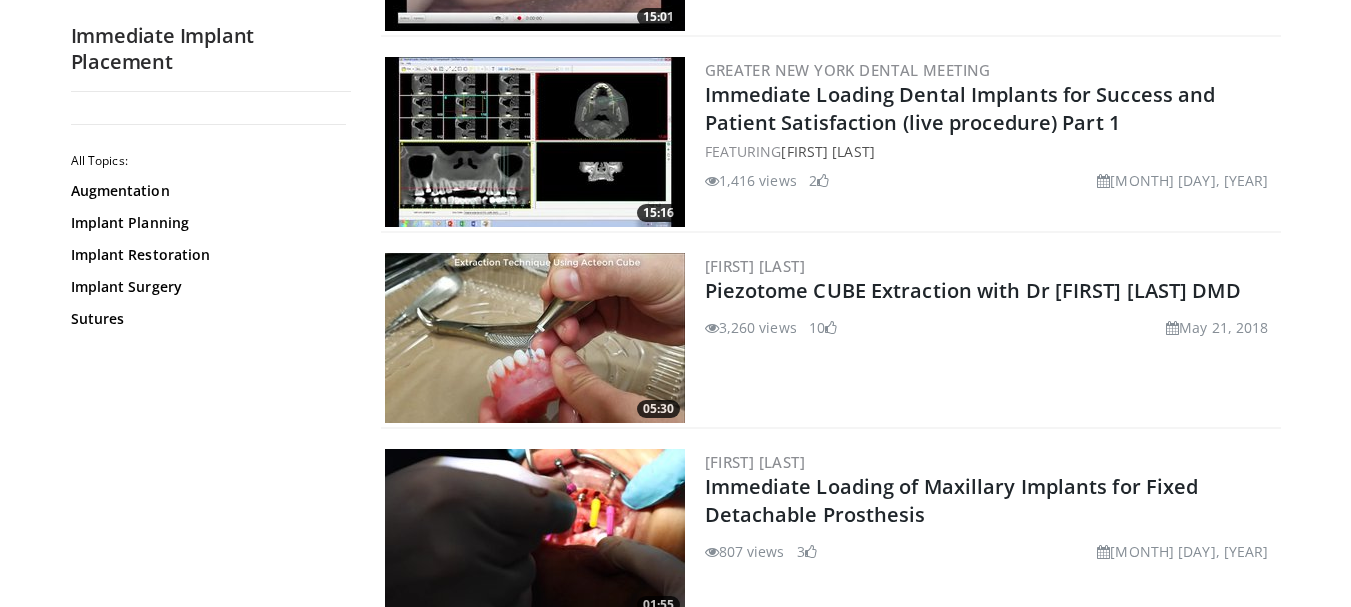 scroll, scrollTop: 2800, scrollLeft: 0, axis: vertical 